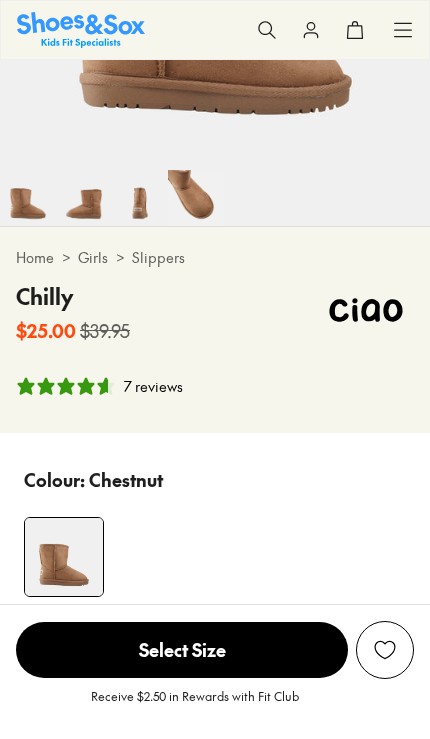 scroll, scrollTop: 368, scrollLeft: 0, axis: vertical 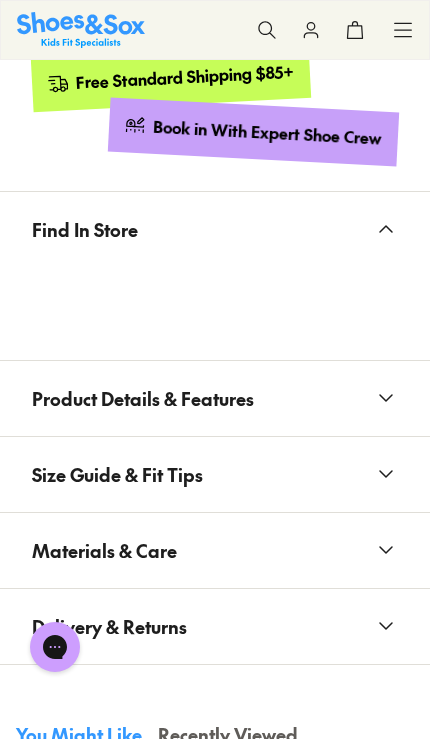 click on "Product Details & Features" at bounding box center [215, 398] 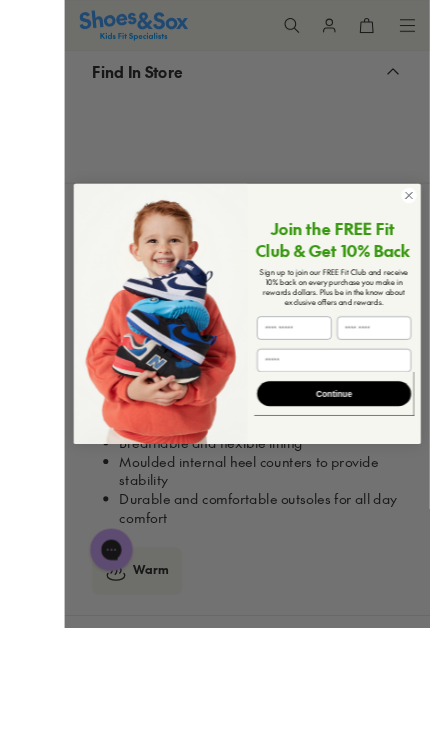 scroll, scrollTop: 2115, scrollLeft: 0, axis: vertical 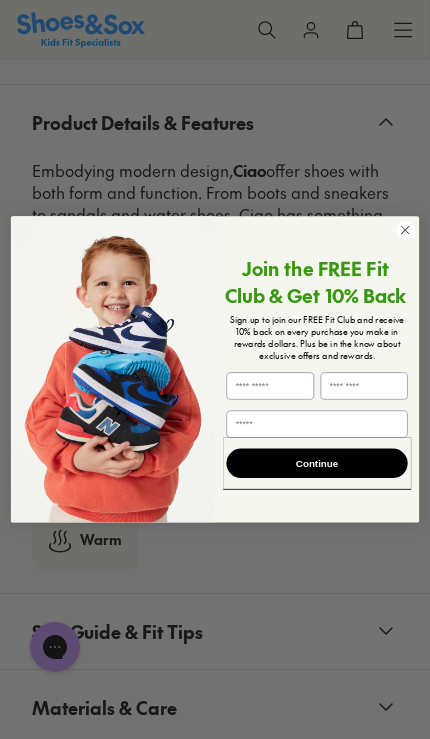 click on "Close dialog Join the FREE Fit Club & Get 10% Back Sign up to join our FREE Fit Club and receive 10% back on every purchase you make in rewards dollars. Plus be in the know about exclusive offers and rewards. Continue ******" at bounding box center (215, 370) 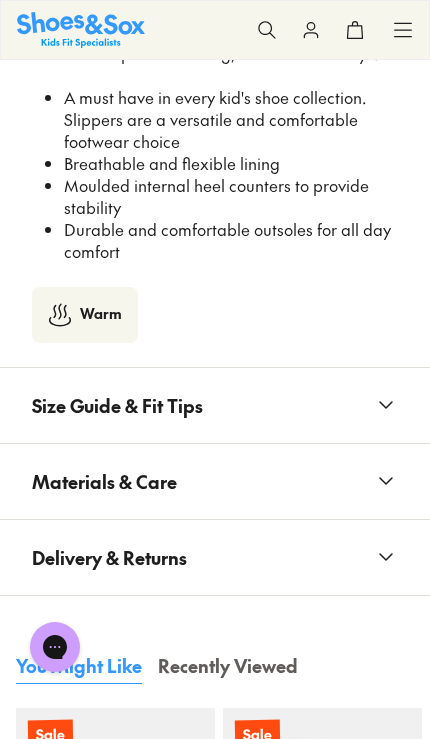 scroll, scrollTop: 2342, scrollLeft: 0, axis: vertical 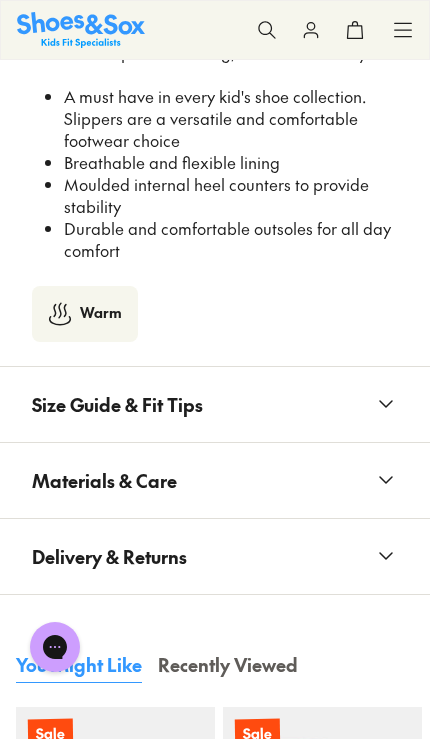 click on "Materials & Care" at bounding box center [215, 480] 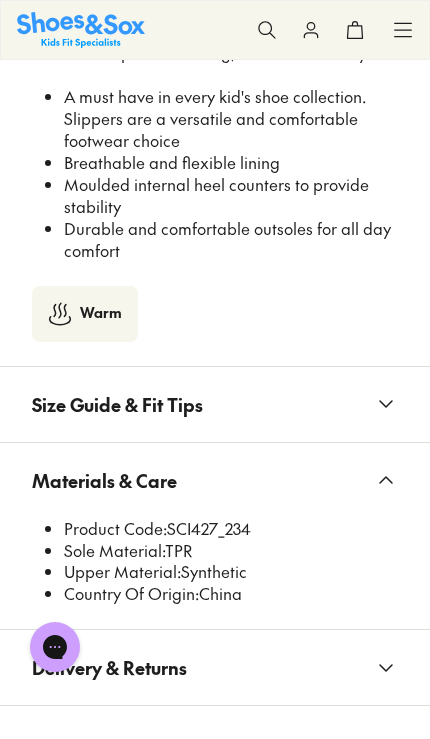 click 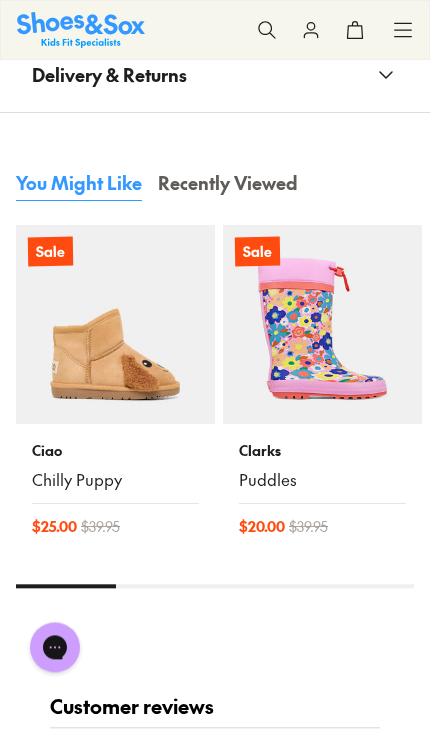 scroll, scrollTop: 3628, scrollLeft: 0, axis: vertical 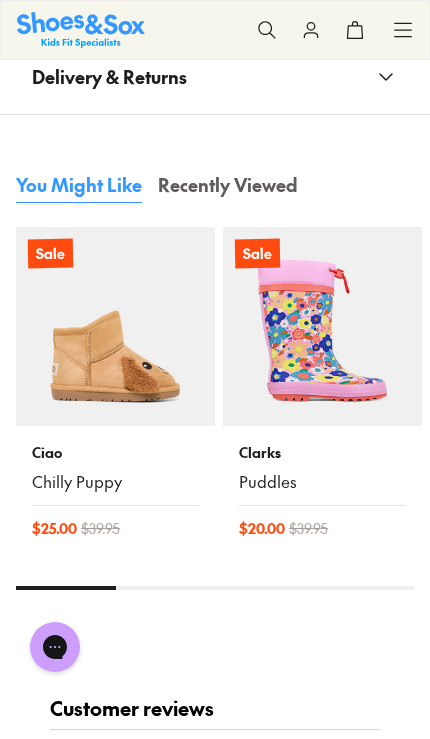 click at bounding box center [115, 326] 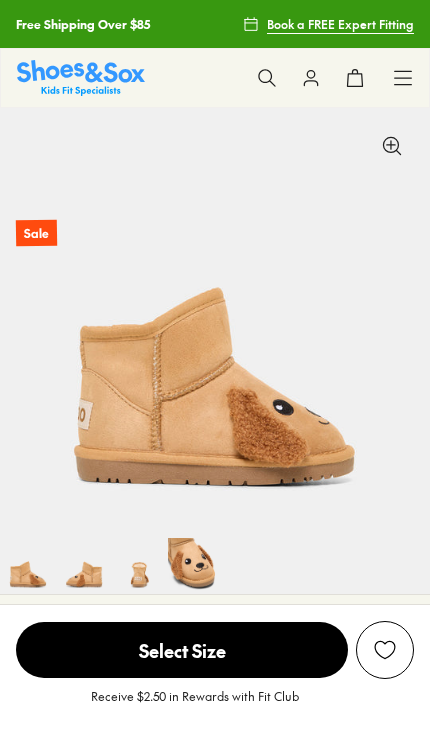 scroll, scrollTop: 0, scrollLeft: 0, axis: both 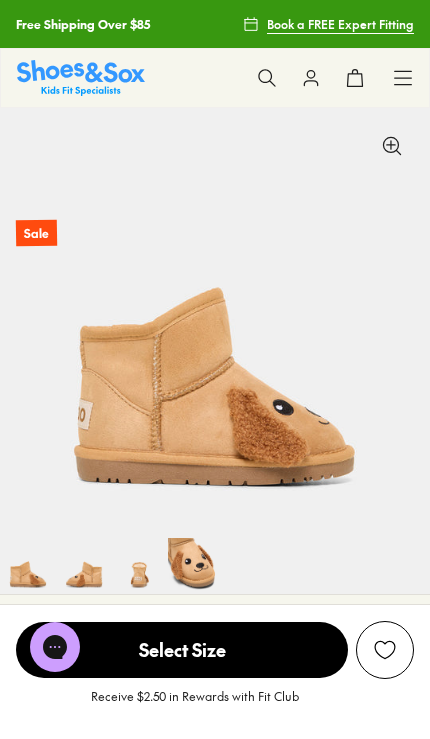 select on "*" 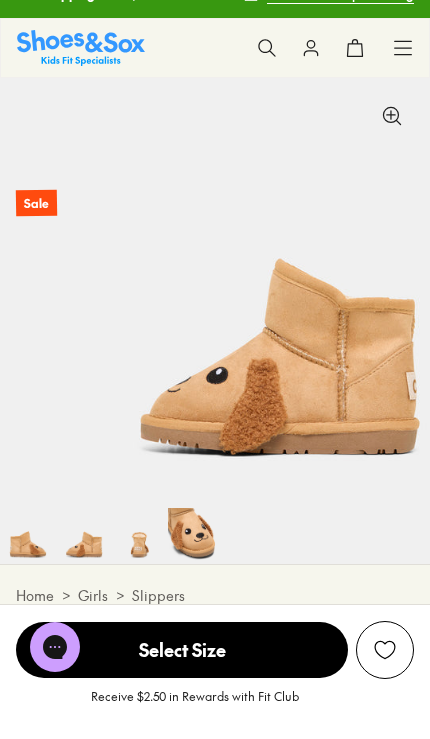 scroll, scrollTop: 91, scrollLeft: 0, axis: vertical 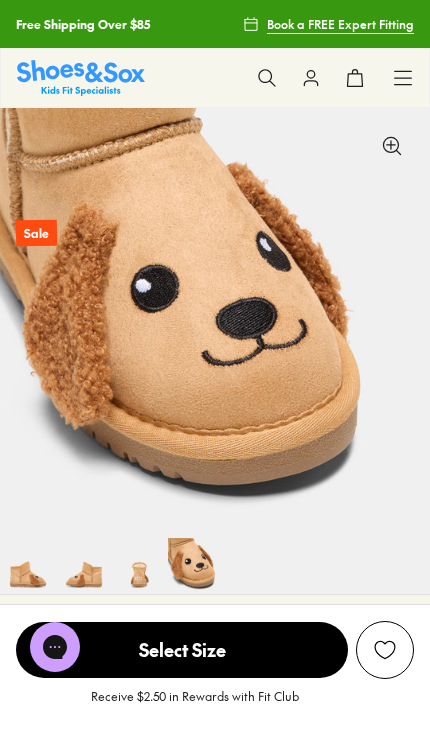 click at bounding box center [140, 566] 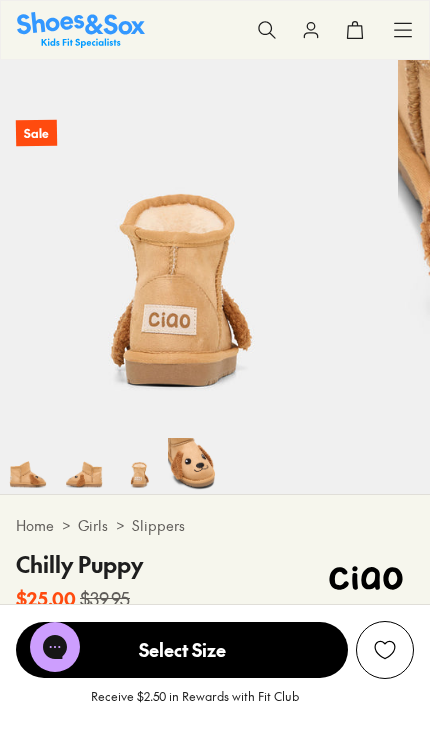 scroll, scrollTop: 0, scrollLeft: 860, axis: horizontal 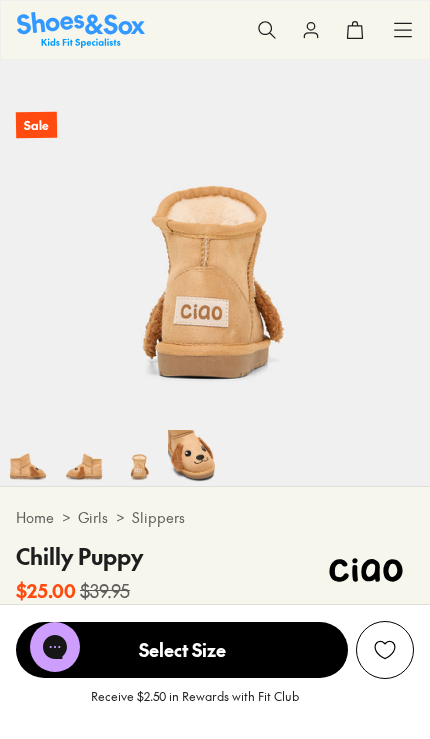 click at bounding box center (84, 458) 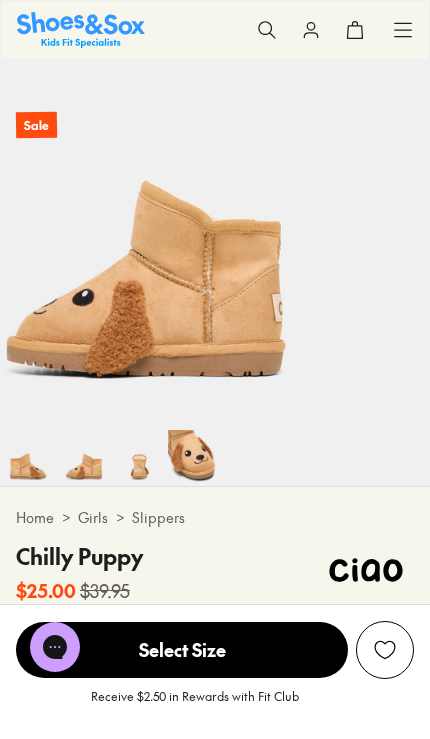 scroll, scrollTop: 0, scrollLeft: 430, axis: horizontal 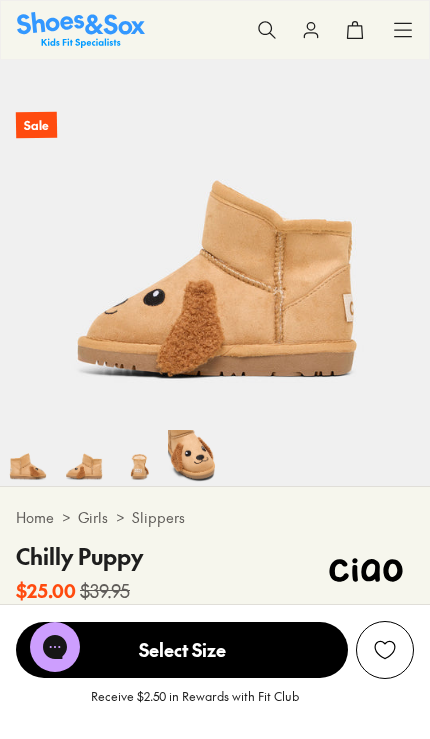 click at bounding box center (28, 458) 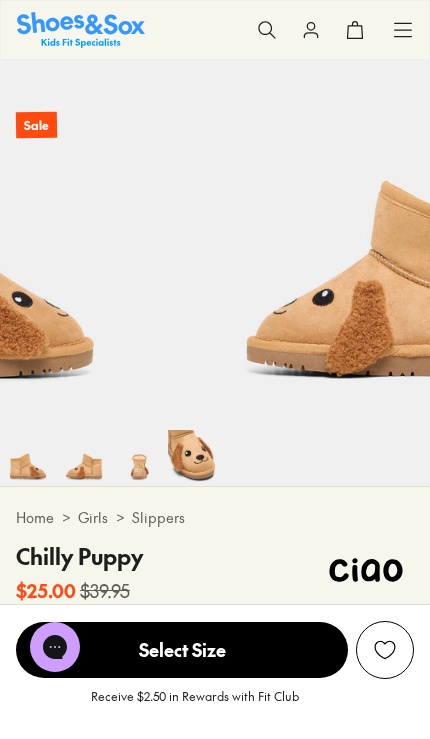 scroll, scrollTop: 0, scrollLeft: 0, axis: both 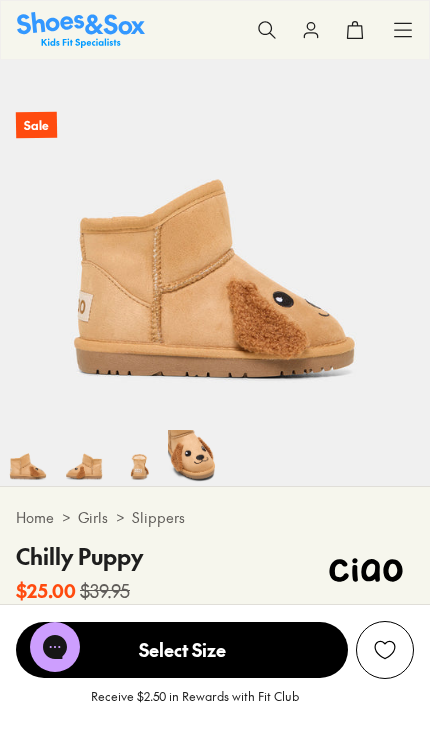 click at bounding box center (196, 458) 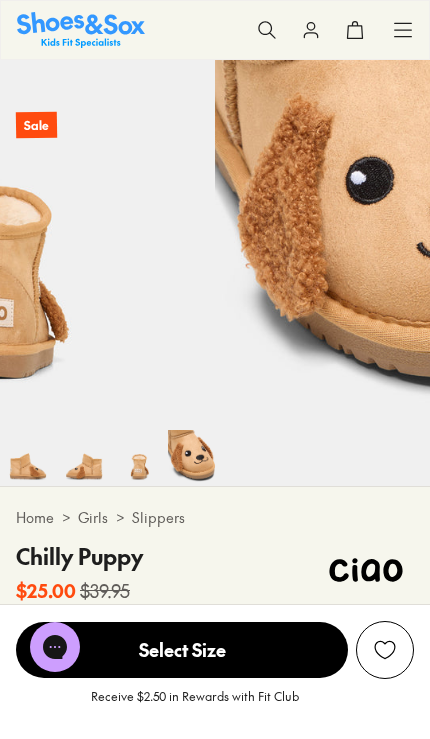scroll, scrollTop: 0, scrollLeft: 1290, axis: horizontal 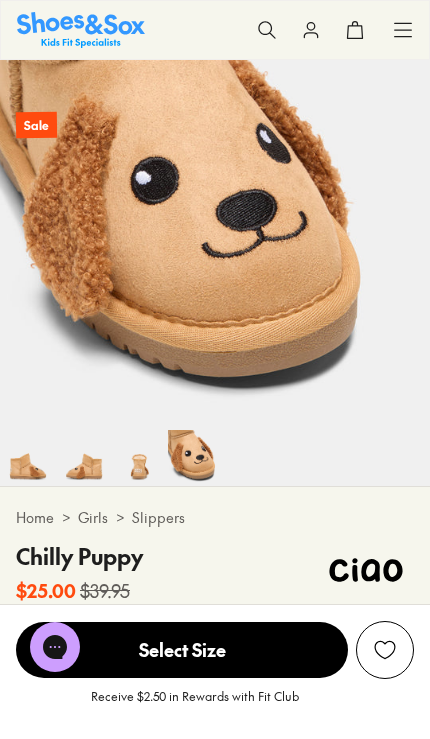 click on "We will email you if this product comes back in stock.
Notify Me
View Similar Products
Select Size
Add To Bag - $25.00
Receive $2.50 in Rewards with Fit Club" at bounding box center (215, 671) 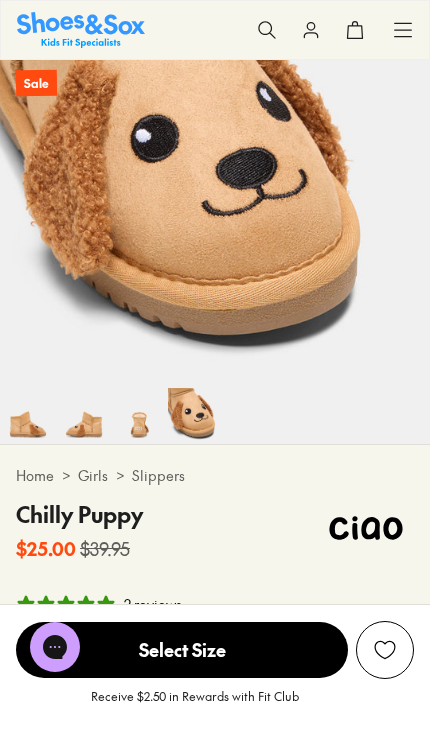click on "Girls" at bounding box center [93, 475] 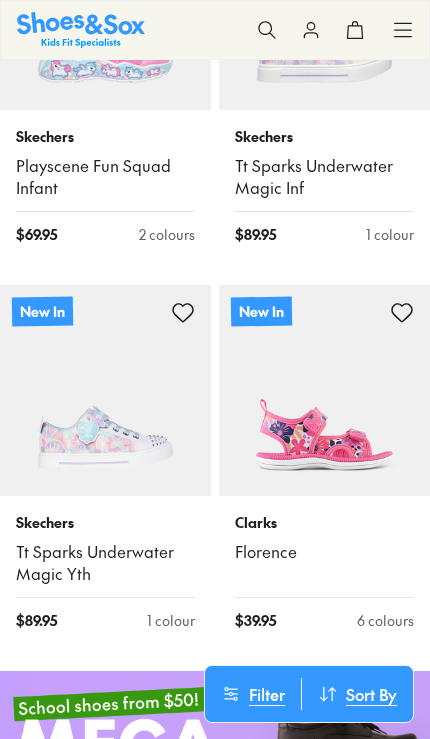 scroll, scrollTop: 510, scrollLeft: 0, axis: vertical 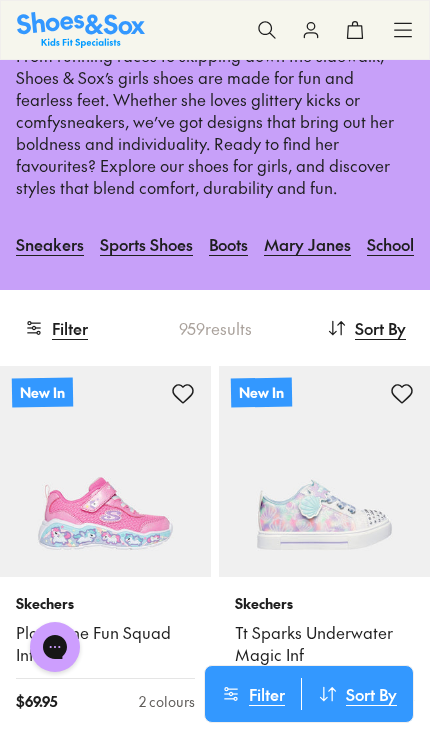click on "Filter" at bounding box center (56, 328) 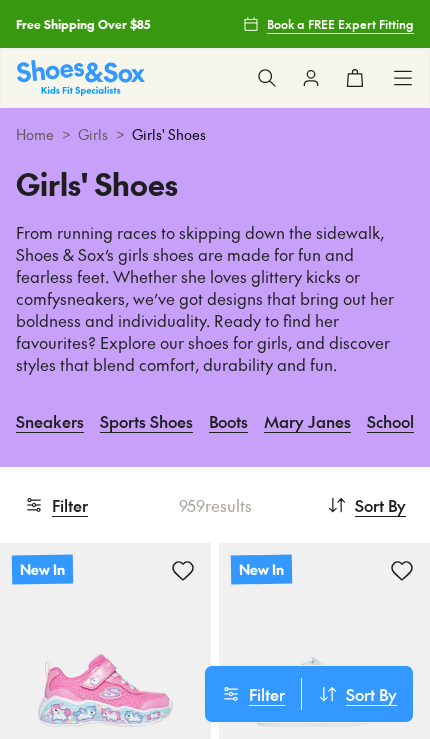 scroll, scrollTop: 0, scrollLeft: 0, axis: both 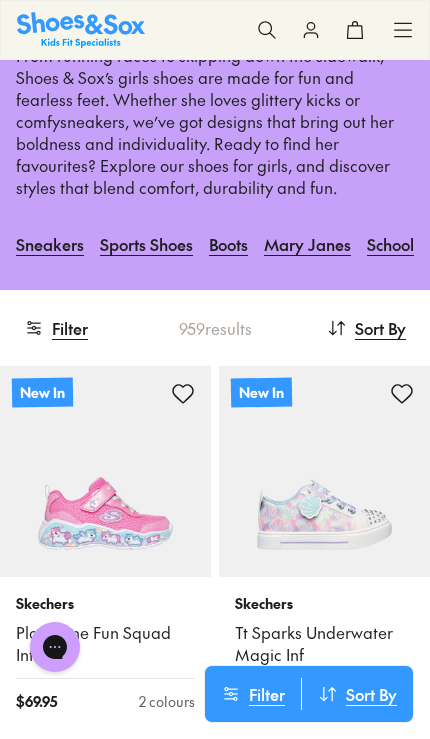 click on "Filter" at bounding box center [56, 328] 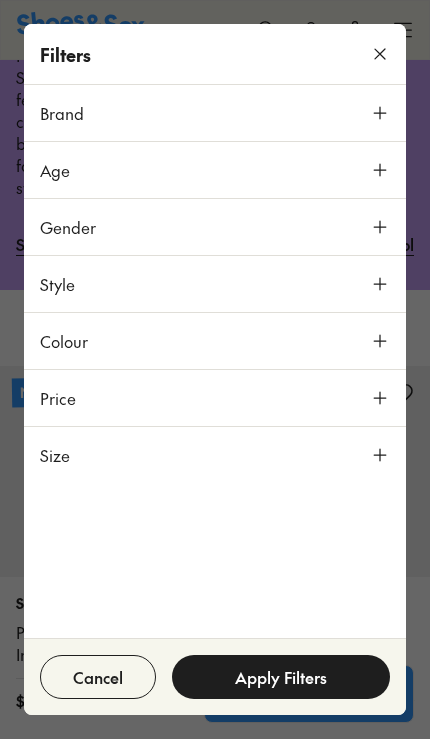 click on "Age" at bounding box center [215, 170] 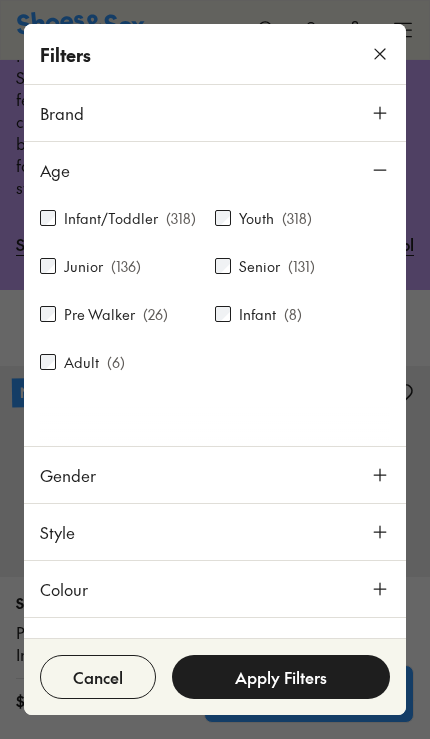 click on "Infant/Toddler" at bounding box center [111, 218] 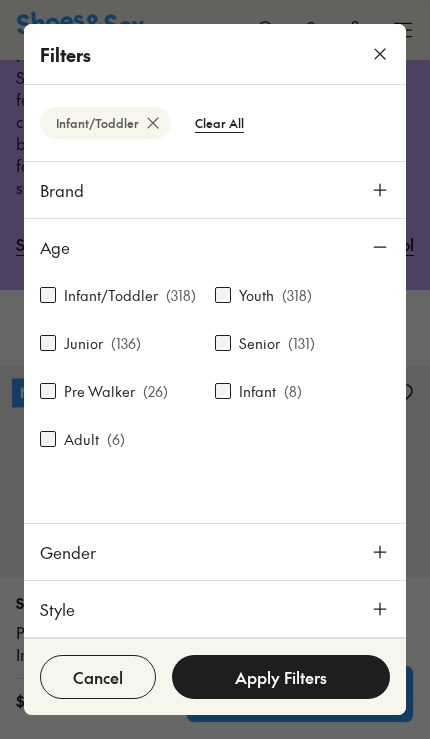 scroll, scrollTop: 437, scrollLeft: 0, axis: vertical 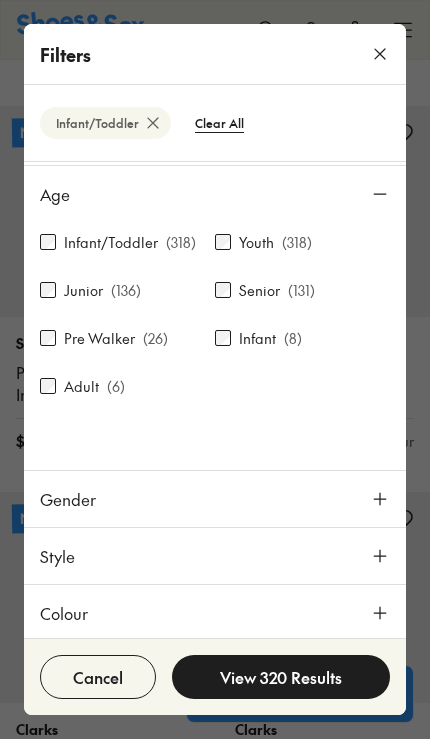 click on "Gender" at bounding box center (215, 499) 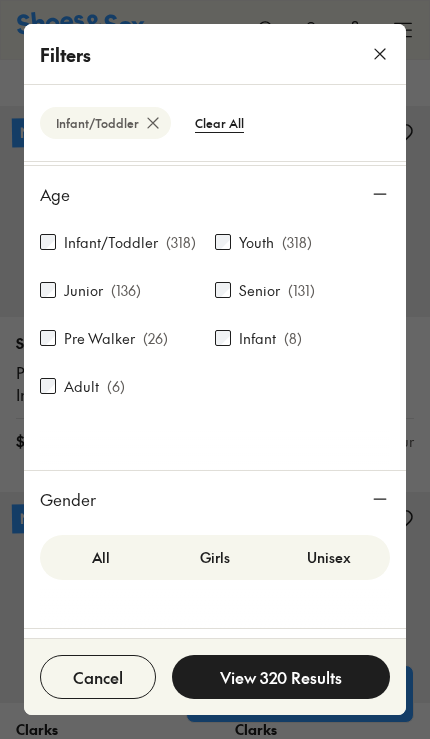 click on "Girls" at bounding box center (215, 557) 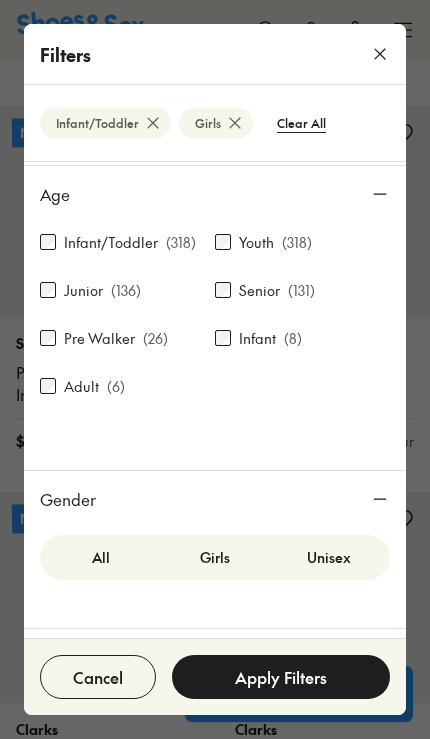 scroll, scrollTop: 33, scrollLeft: 0, axis: vertical 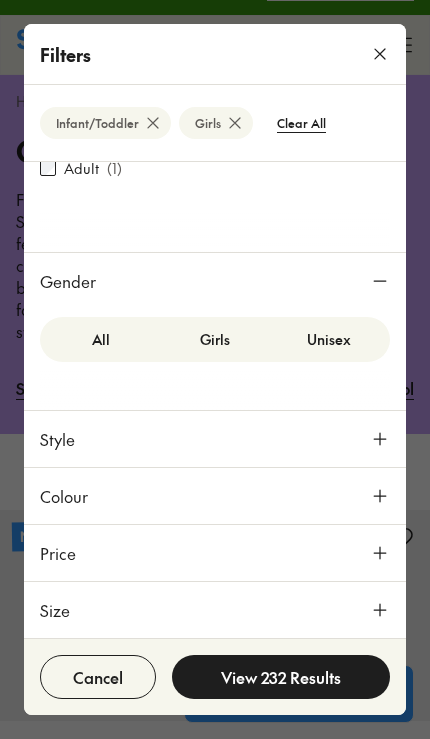 click on "Unisex" at bounding box center (329, 339) 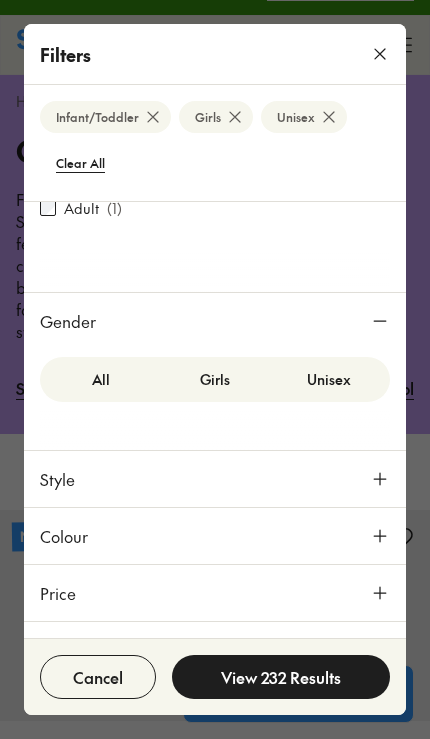 scroll, scrollTop: 437, scrollLeft: 0, axis: vertical 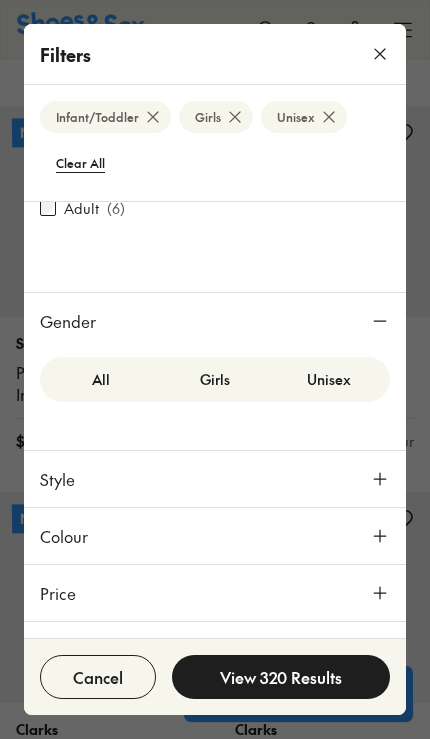 click on "Style" at bounding box center (215, 479) 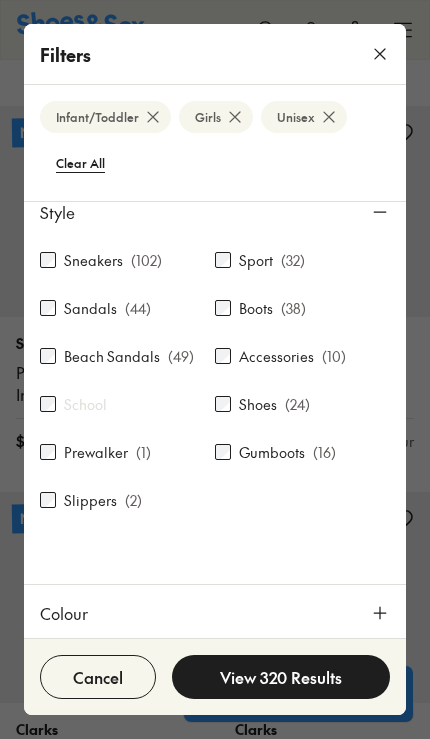 scroll, scrollTop: 539, scrollLeft: 0, axis: vertical 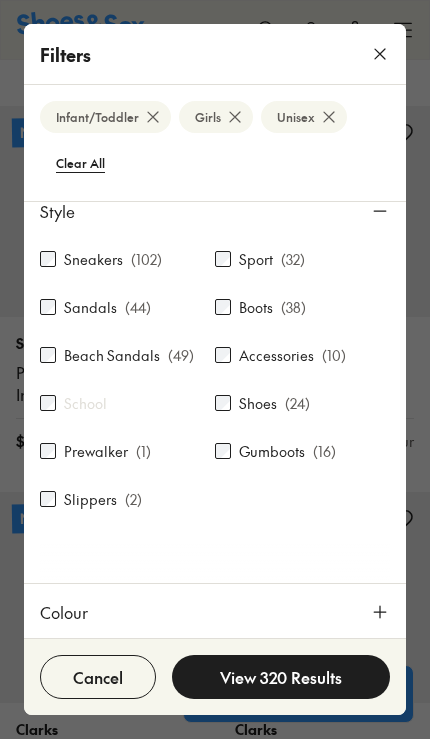 click on "( 38 )" at bounding box center (293, 307) 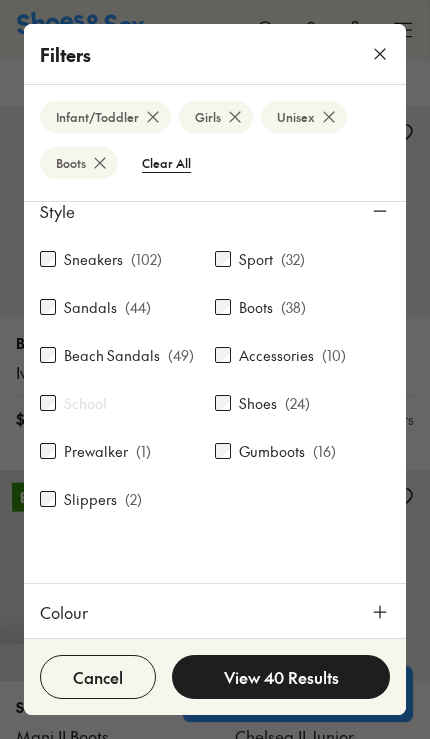 click on "Gumboots" at bounding box center [272, 451] 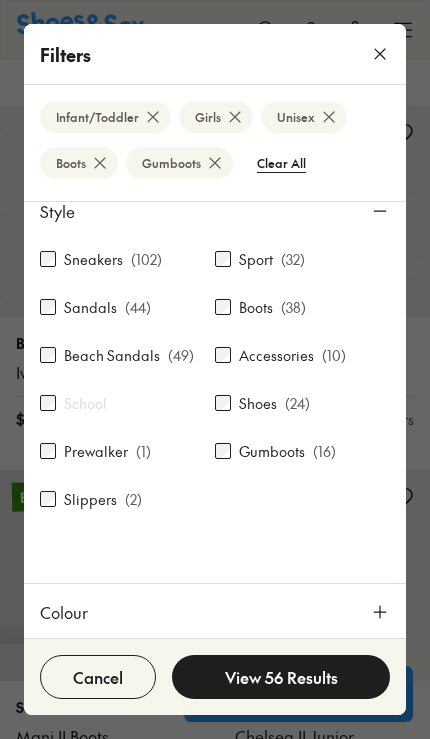 click on "Slippers" at bounding box center (90, 499) 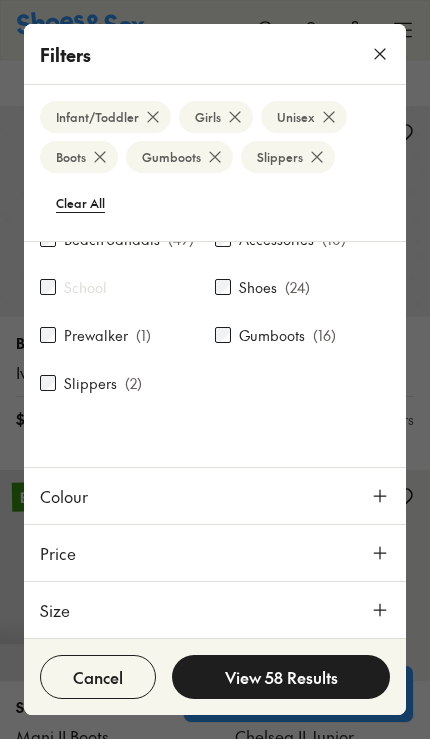 scroll, scrollTop: 695, scrollLeft: 0, axis: vertical 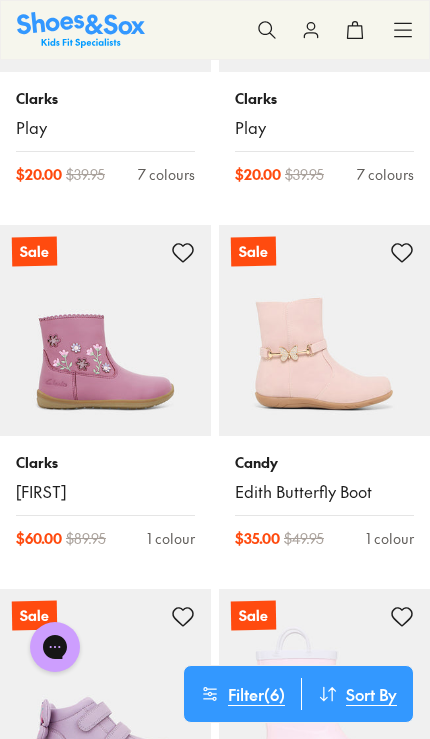 click at bounding box center [105, 330] 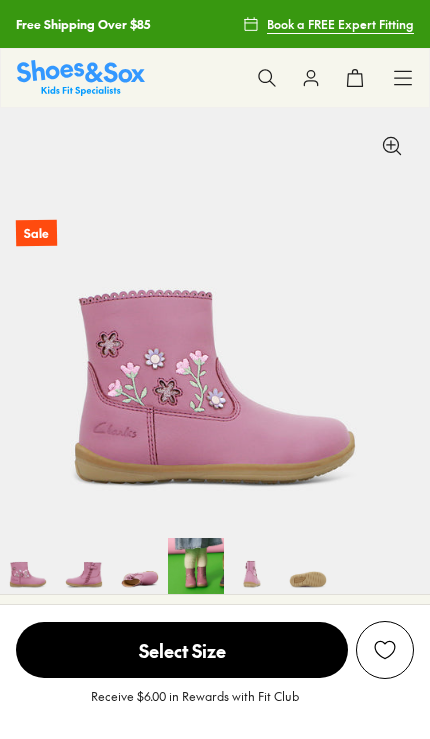 scroll, scrollTop: 0, scrollLeft: 0, axis: both 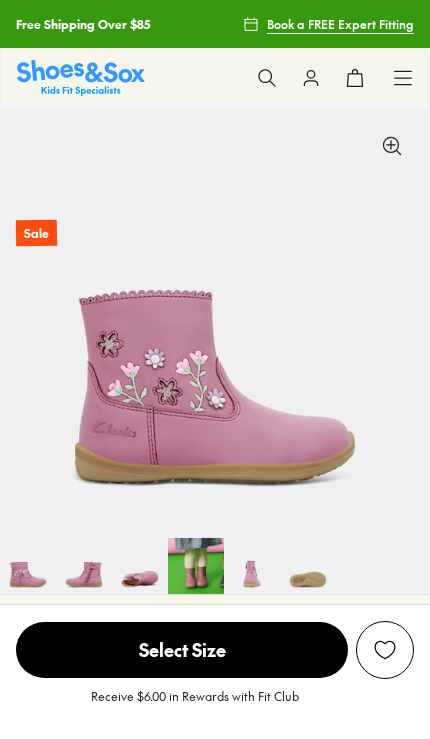 select on "*" 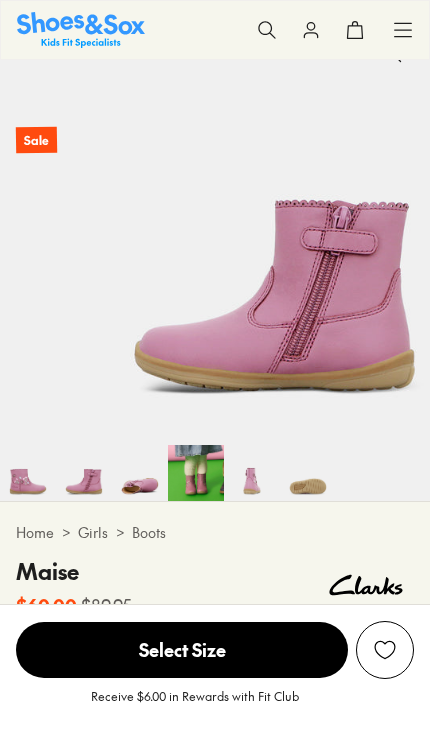 scroll, scrollTop: 0, scrollLeft: 430, axis: horizontal 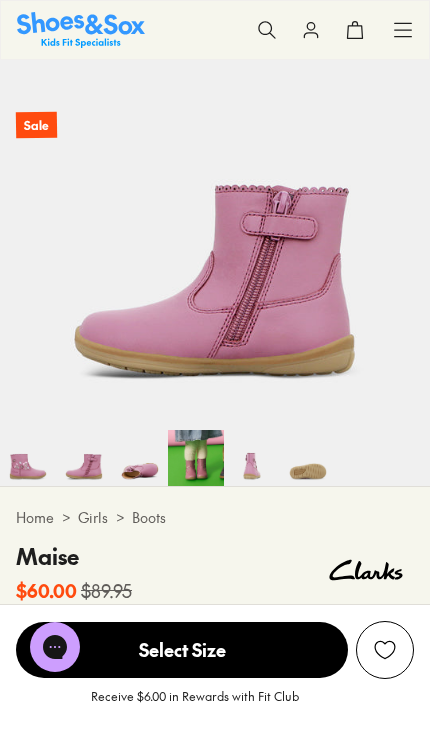 click at bounding box center (140, 458) 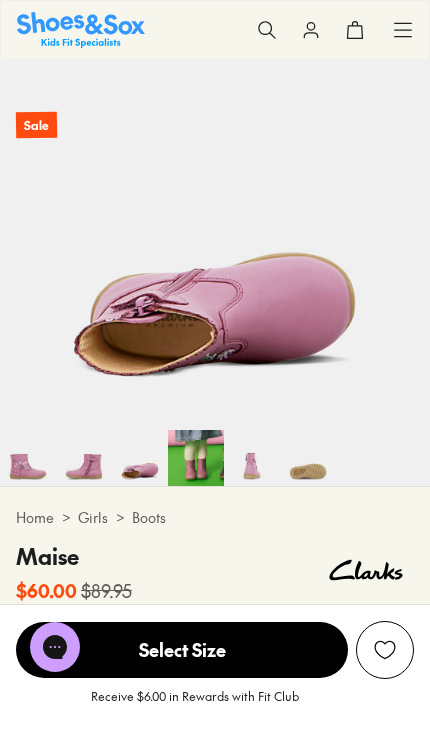 click at bounding box center (196, 458) 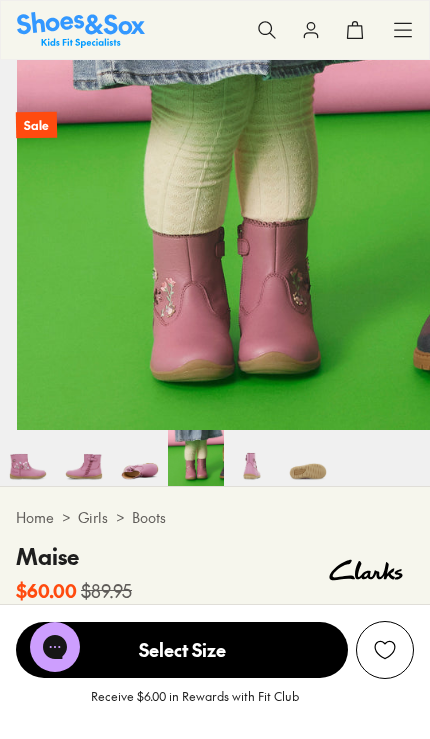 scroll, scrollTop: 0, scrollLeft: 1290, axis: horizontal 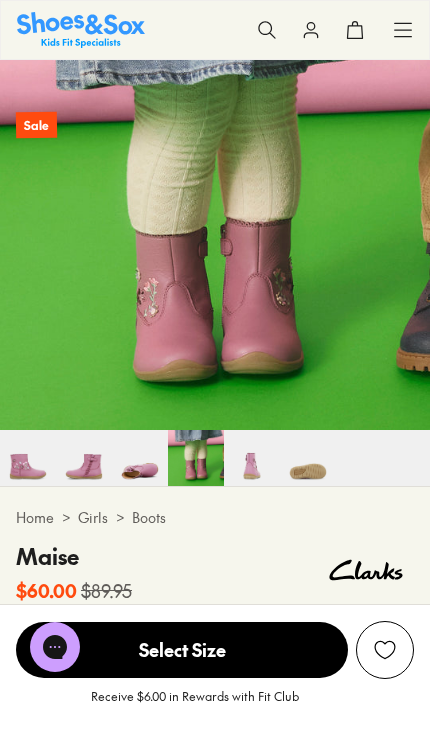 click at bounding box center (252, 458) 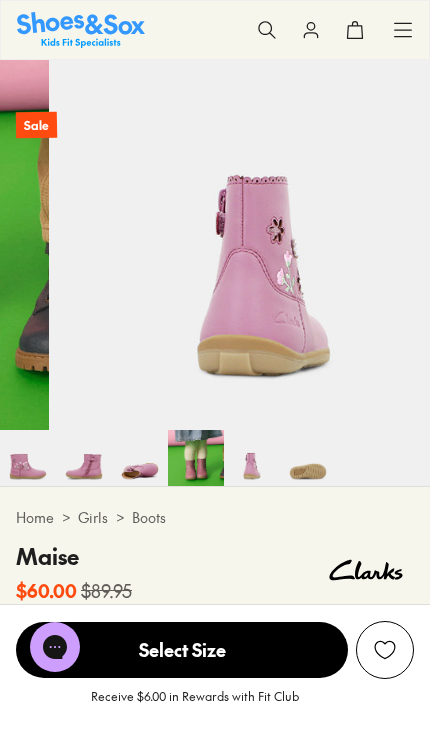 scroll, scrollTop: 0, scrollLeft: 1720, axis: horizontal 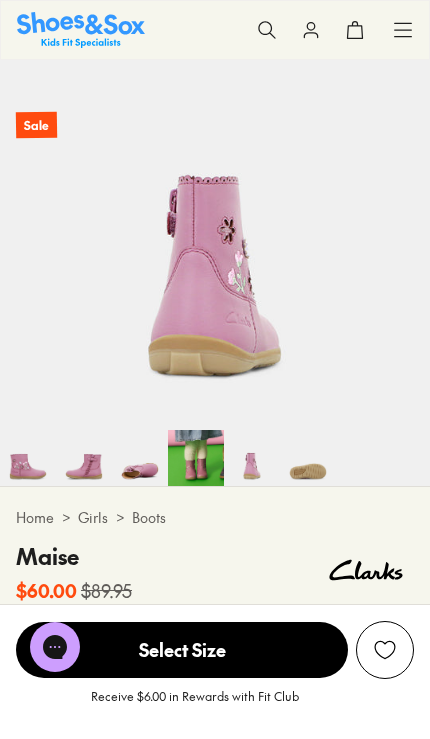 click at bounding box center (28, 458) 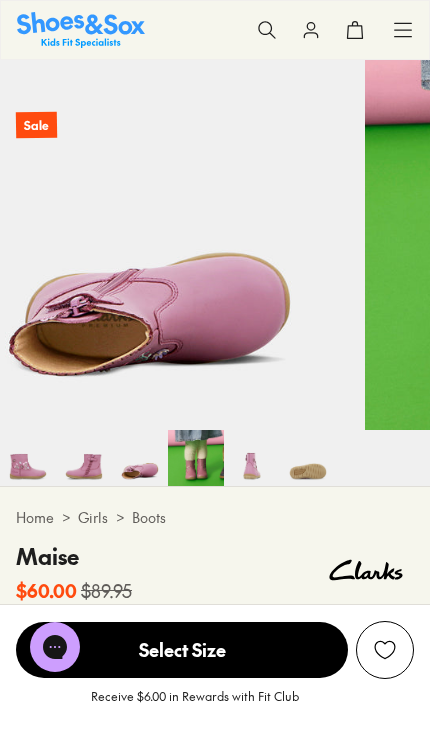 scroll, scrollTop: 0, scrollLeft: 0, axis: both 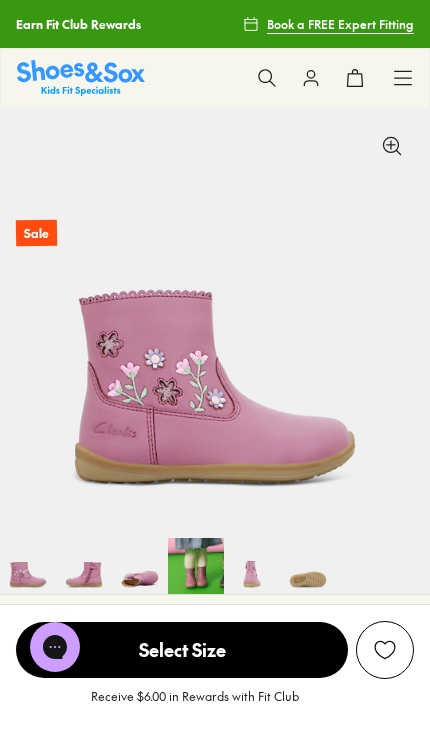 click on "Select Size" at bounding box center (182, 650) 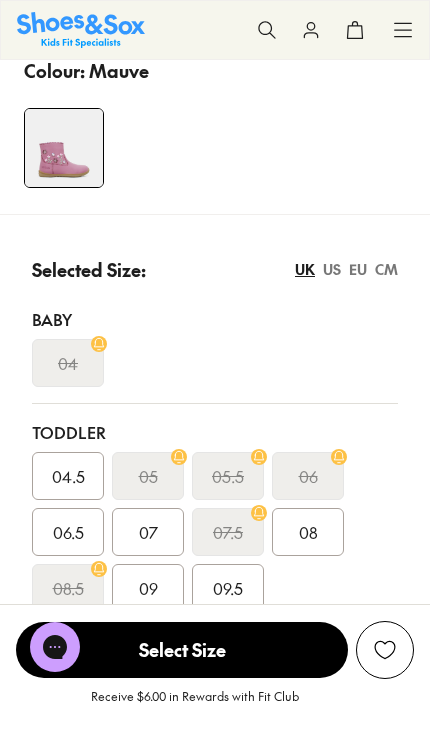 scroll, scrollTop: 778, scrollLeft: 0, axis: vertical 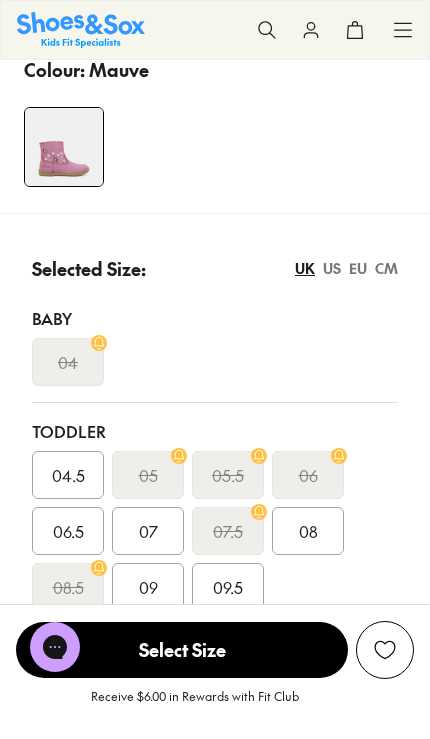 click on "EU" at bounding box center [358, 268] 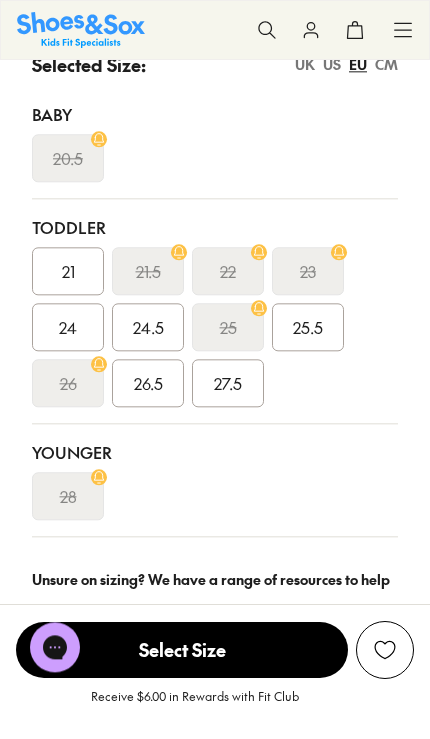 scroll, scrollTop: 1009, scrollLeft: 0, axis: vertical 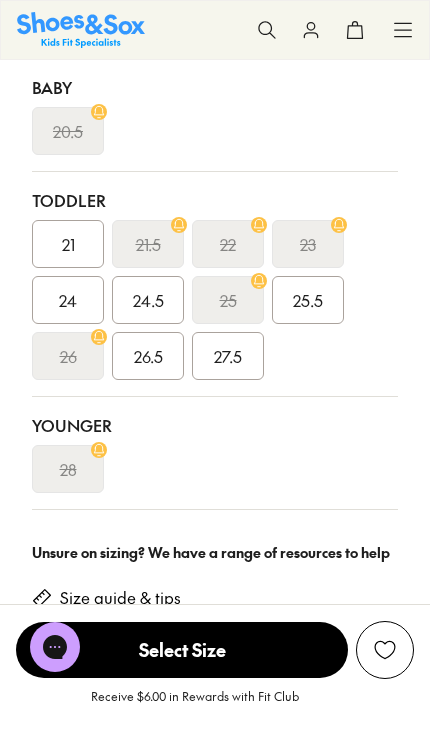click on "Size guide & tips" at bounding box center (120, 598) 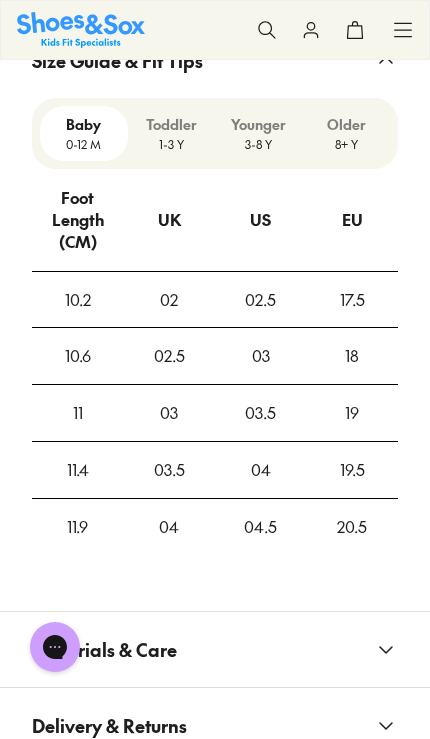 scroll, scrollTop: 2140, scrollLeft: 0, axis: vertical 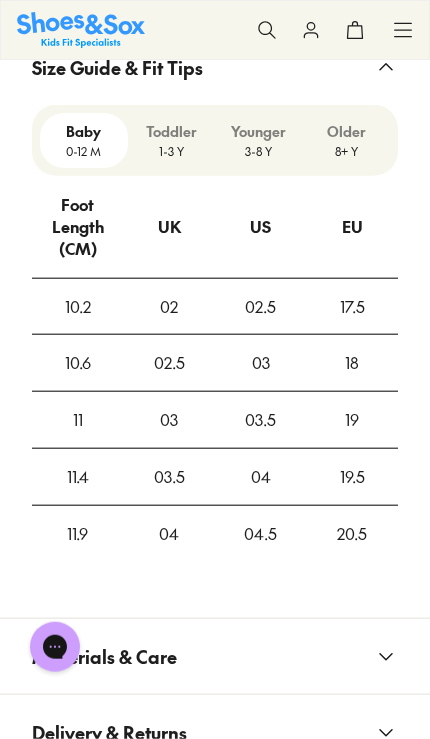 click on "Toddler" at bounding box center (172, 131) 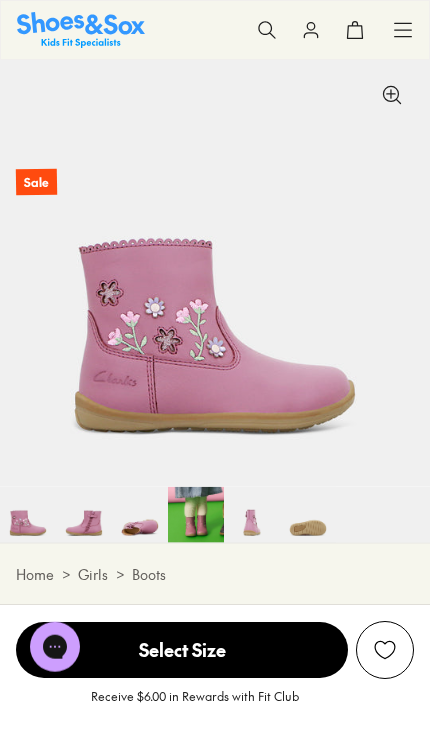 scroll, scrollTop: 0, scrollLeft: 0, axis: both 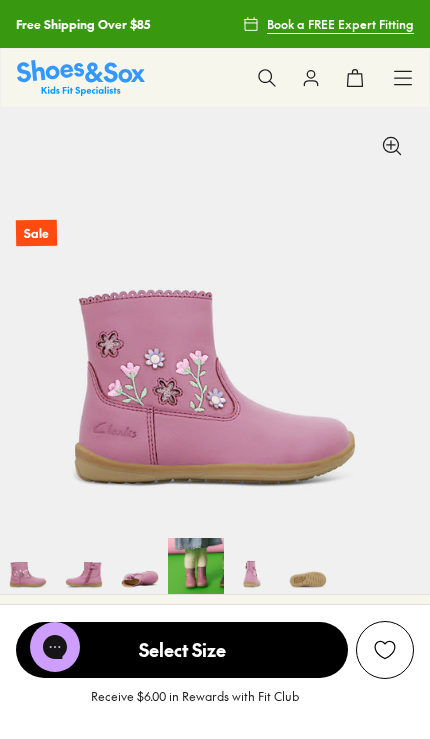 click at bounding box center (140, 566) 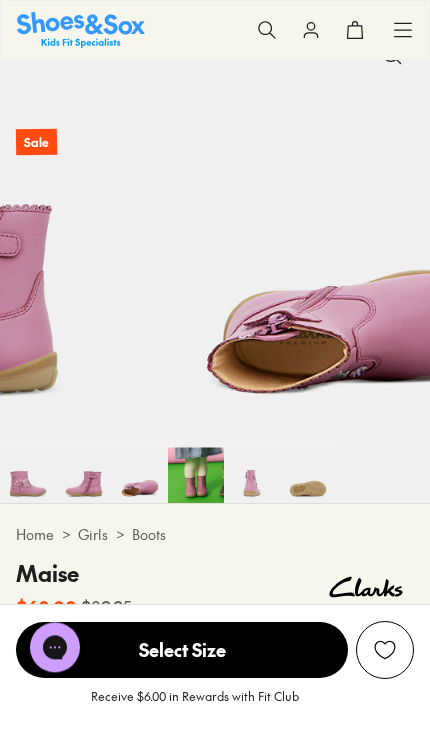 scroll, scrollTop: 0, scrollLeft: 860, axis: horizontal 